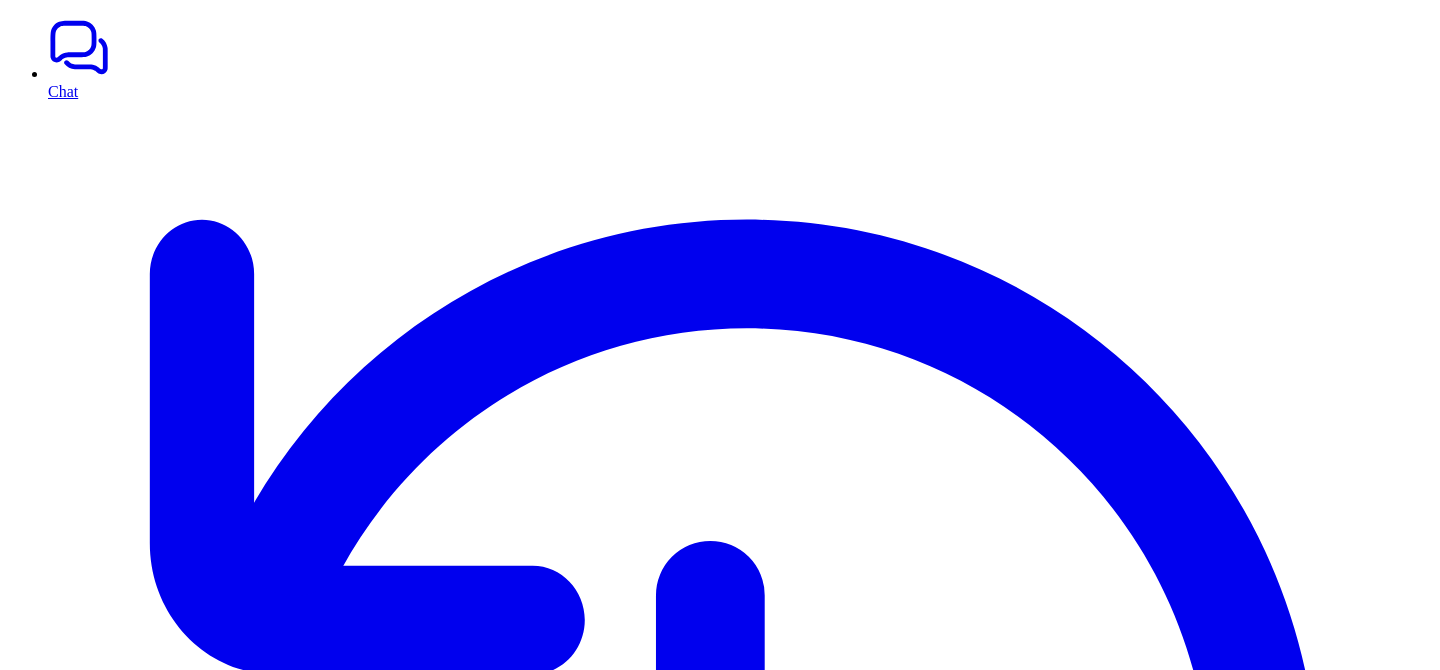 scroll, scrollTop: 0, scrollLeft: 0, axis: both 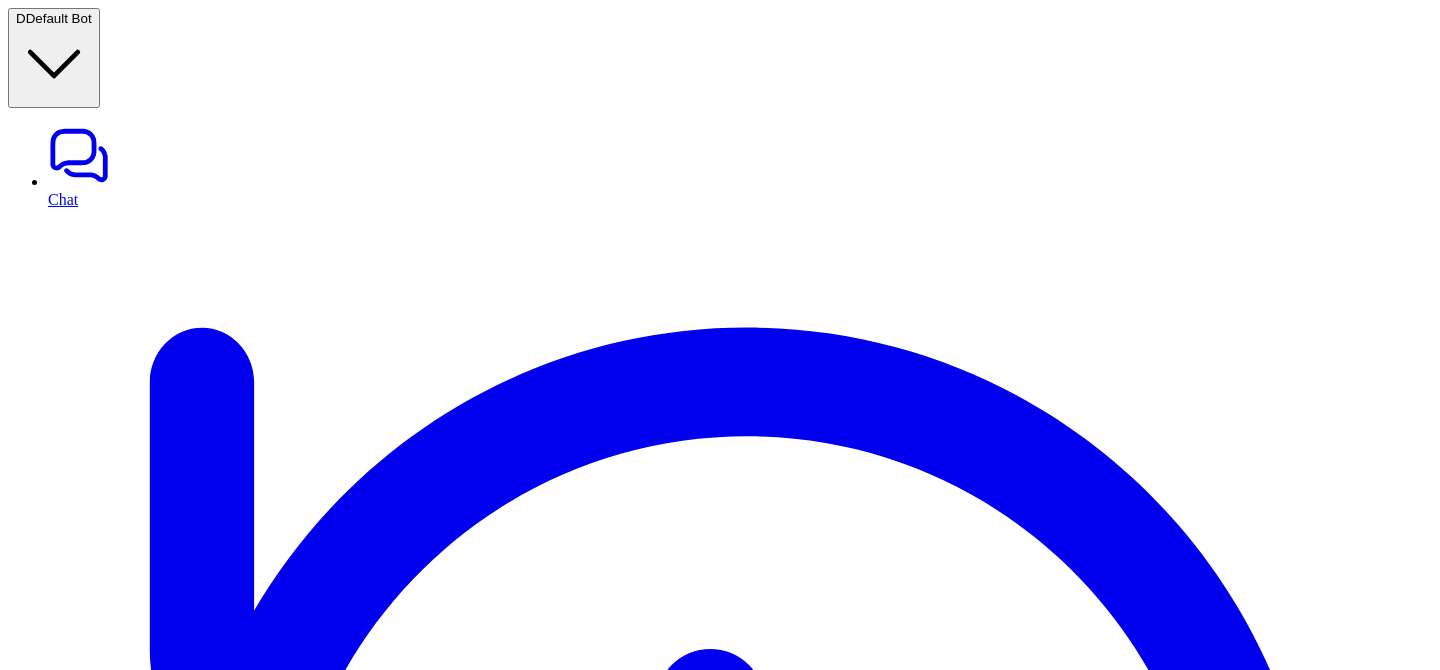 click 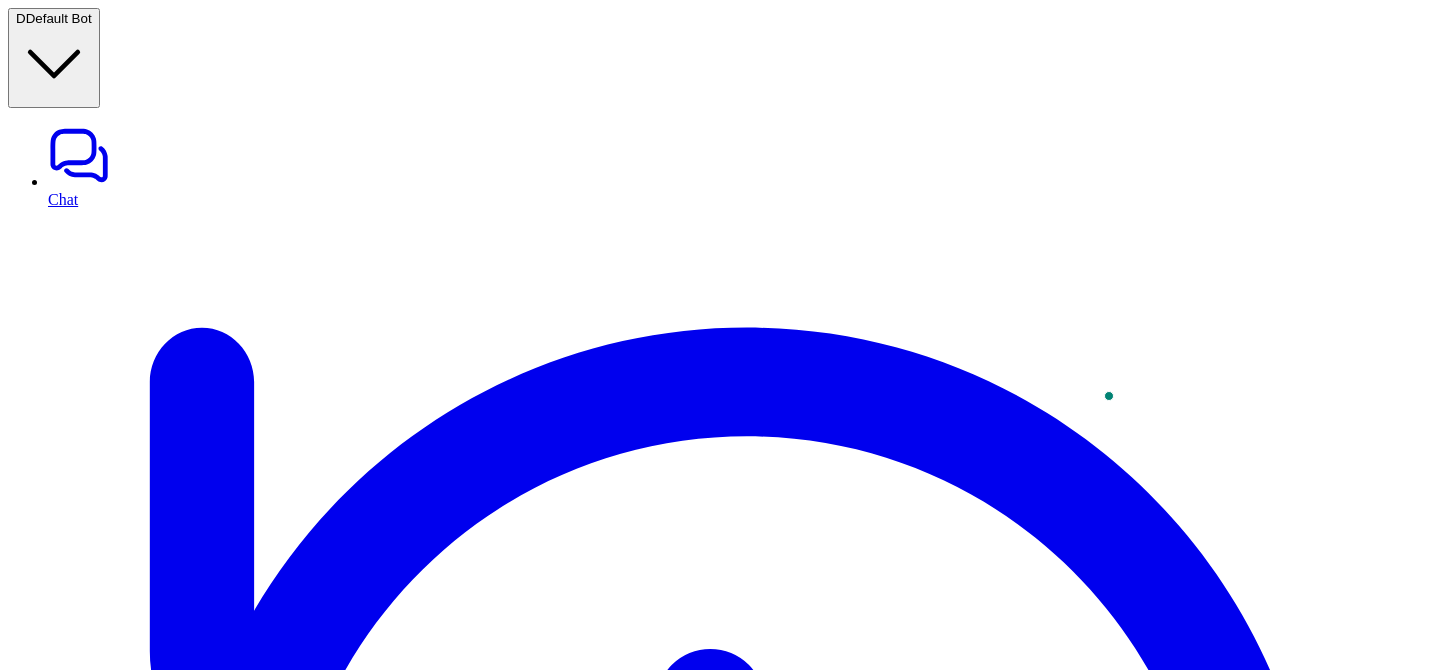 type on "**********" 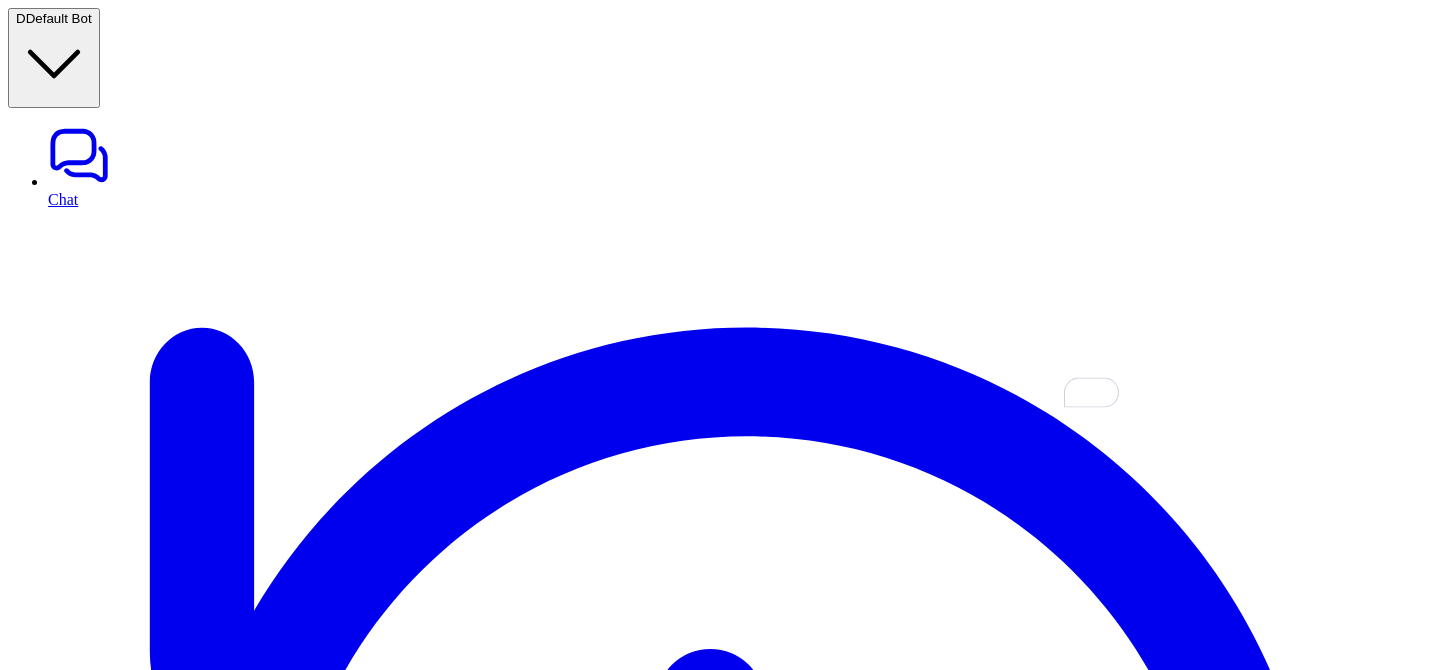 type on "**********" 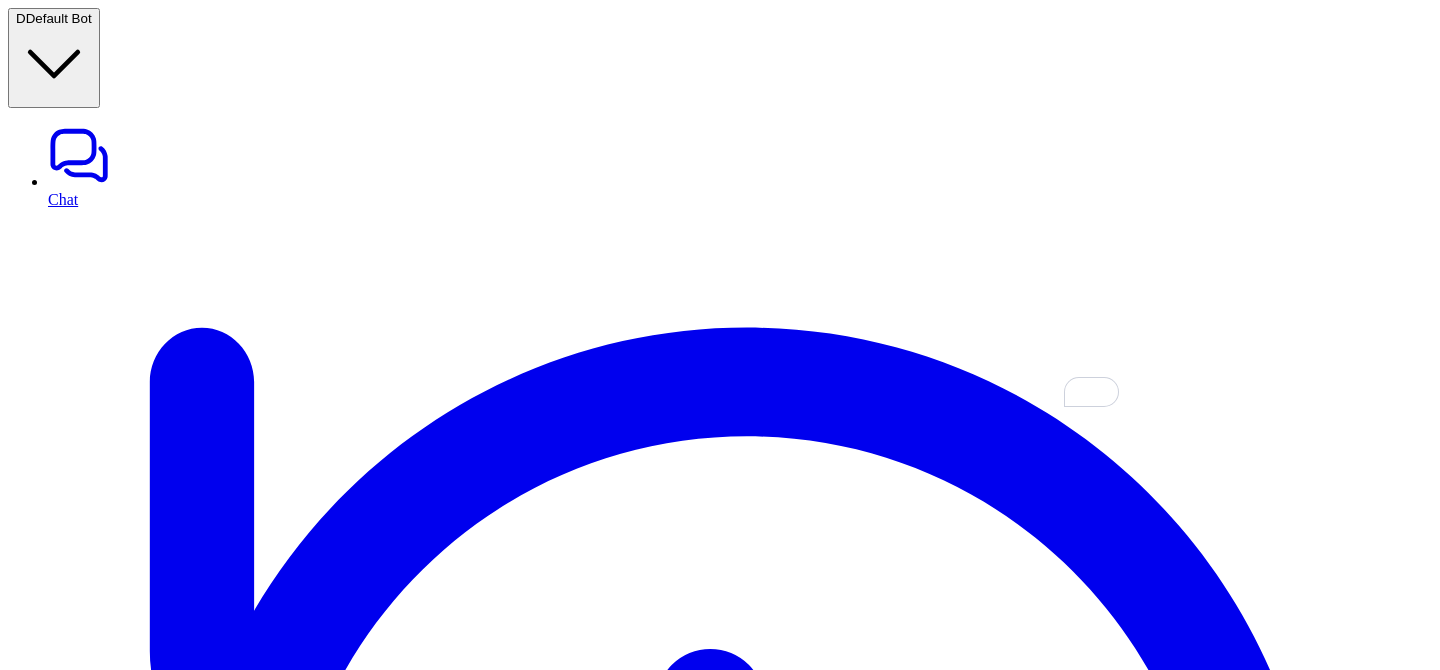 click on "**********" at bounding box center [720, 14798] 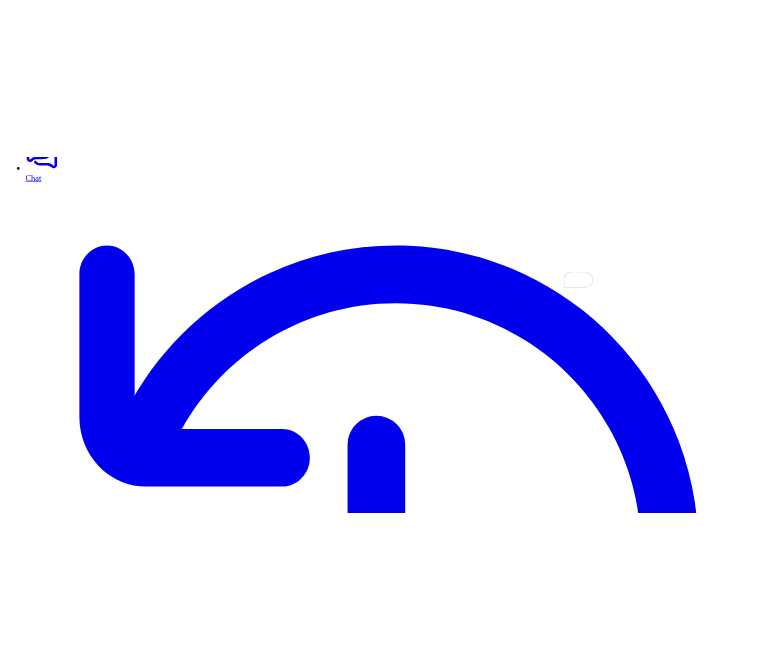 scroll, scrollTop: 188, scrollLeft: 0, axis: vertical 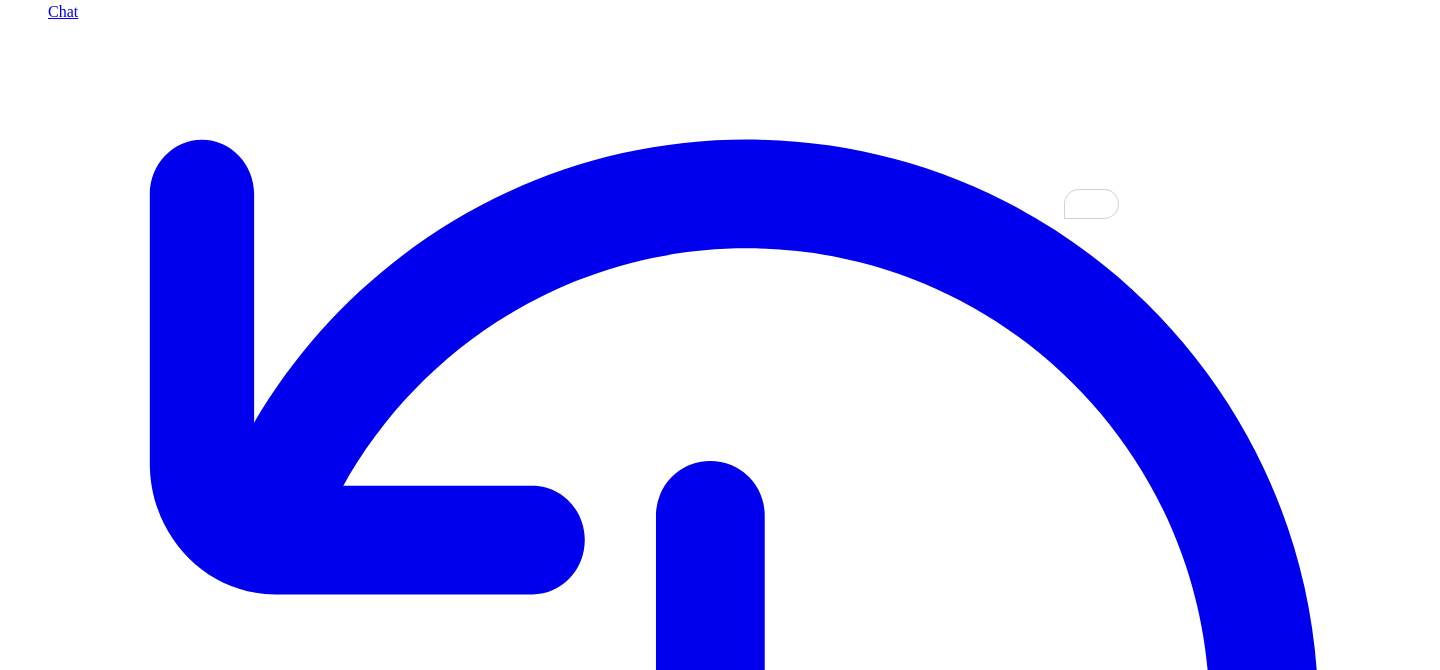 click on "Process tickets" at bounding box center [61, 14709] 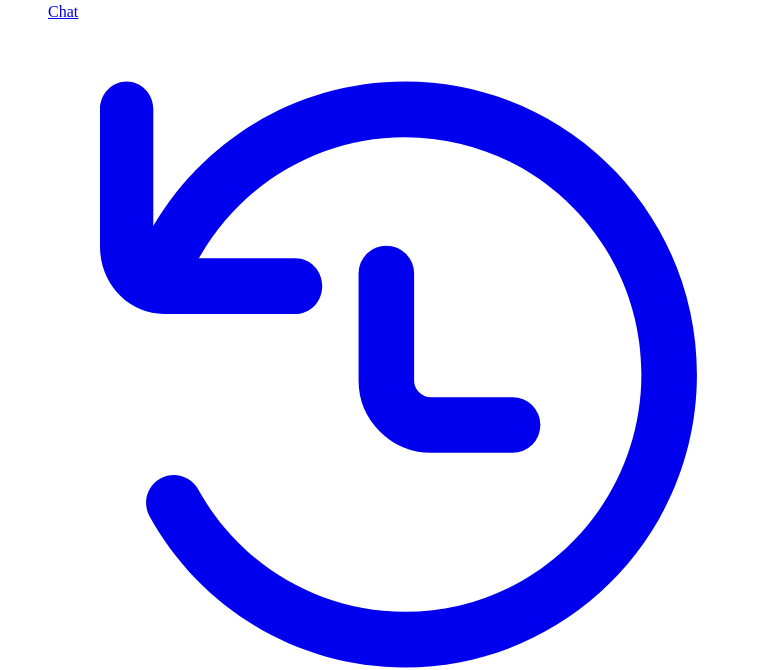click on "Advanced prompt filter (optional) Note that this prompt needs to be crafted carefully and you should proceed with caution." at bounding box center [381, 10304] 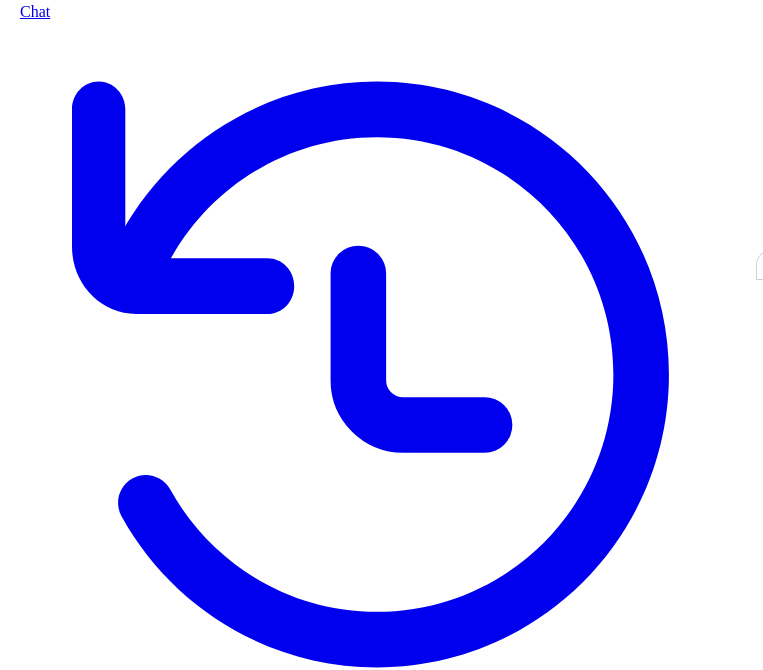 scroll, scrollTop: 188, scrollLeft: 39, axis: both 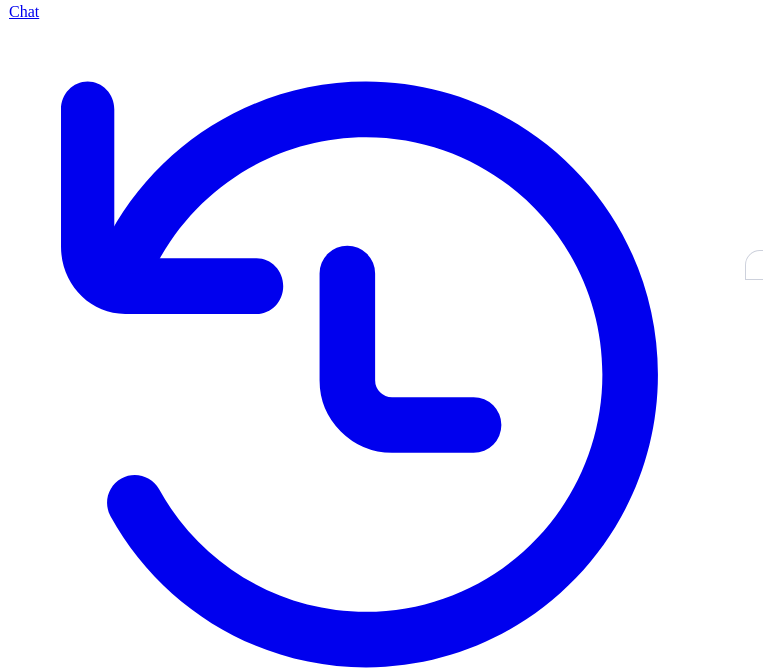 click on "**********" at bounding box center [237, 9177] 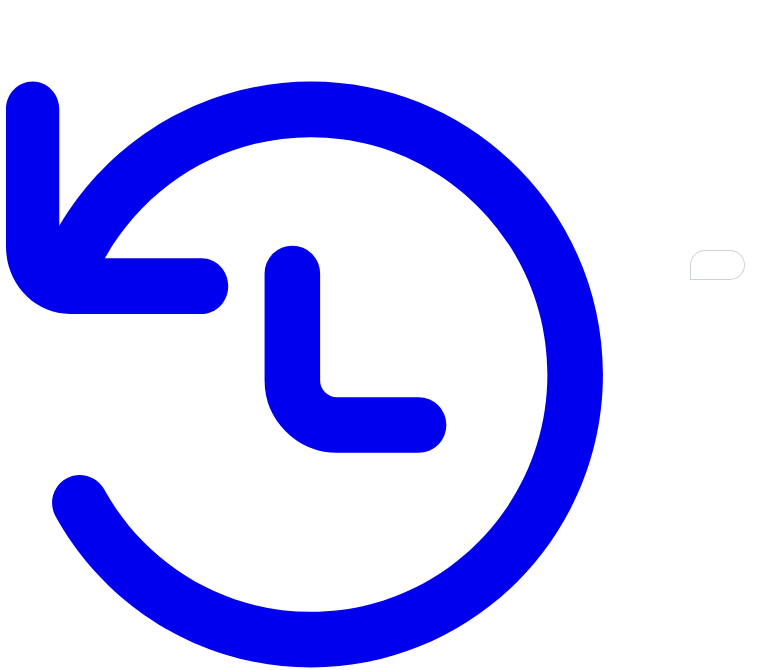 click on "Preview sample" at bounding box center [78, 9135] 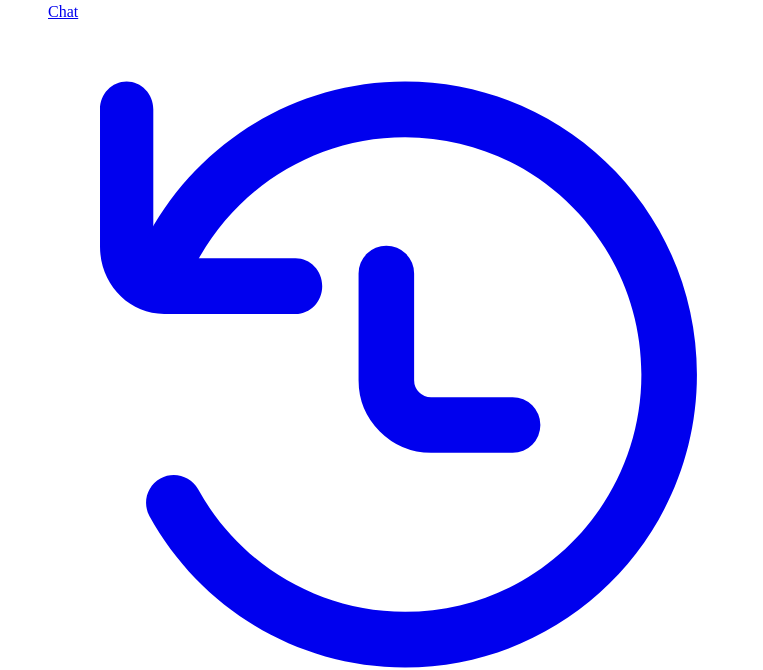 type on "******" 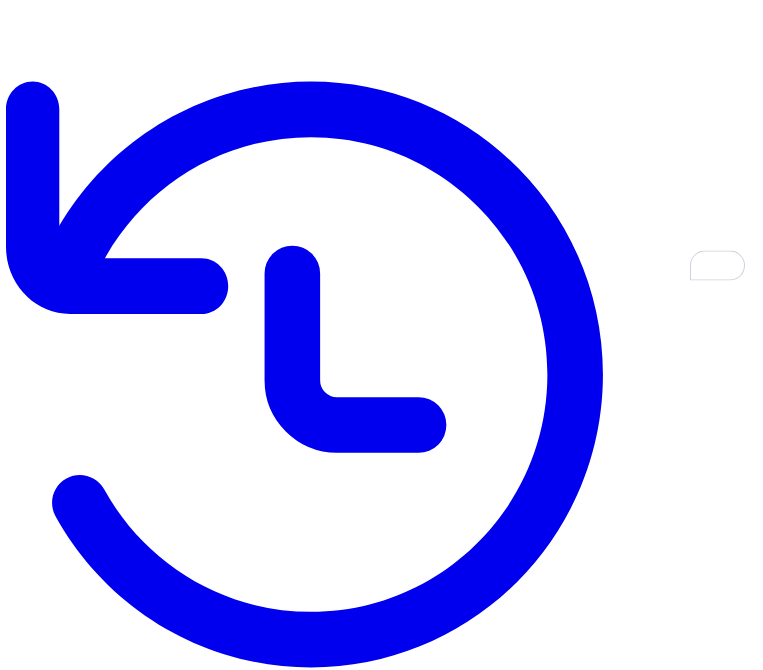 scroll, scrollTop: 188, scrollLeft: 125, axis: both 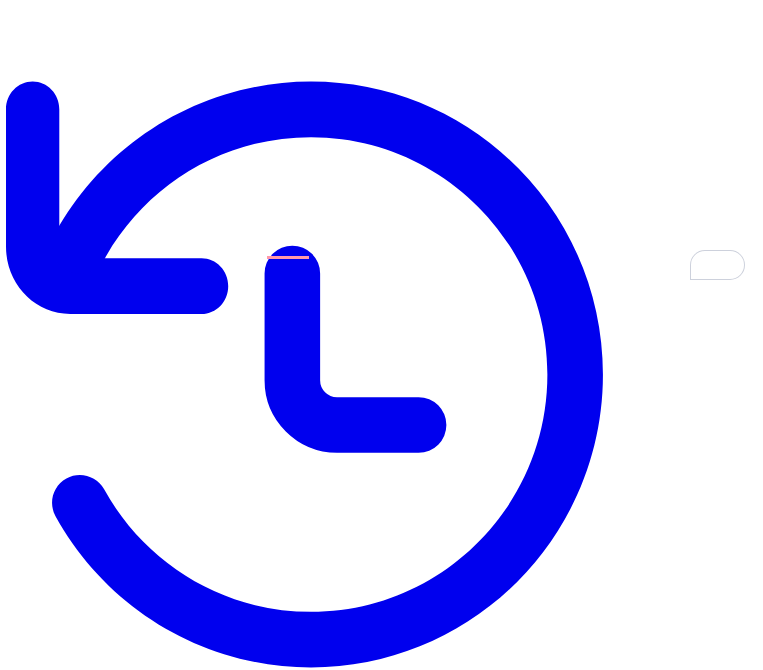 click 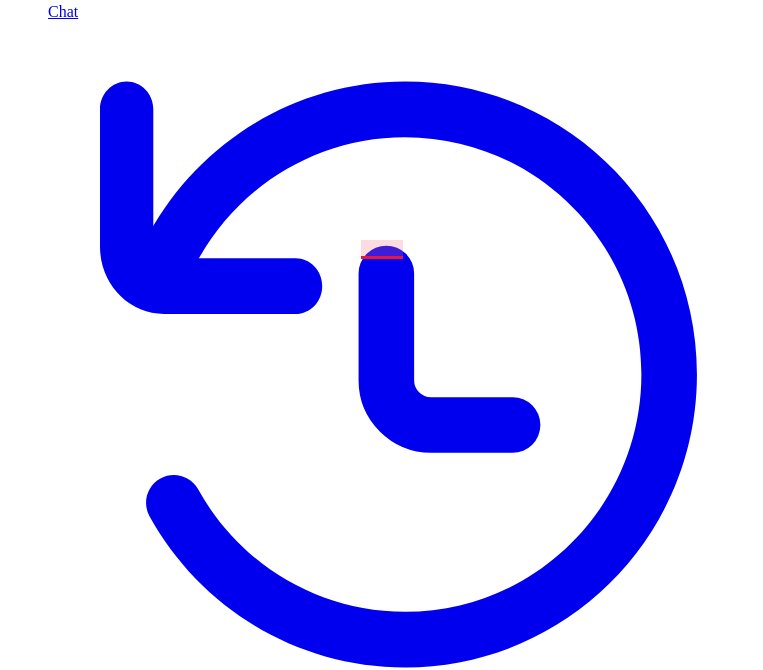 click on "**********" at bounding box center [276, 9177] 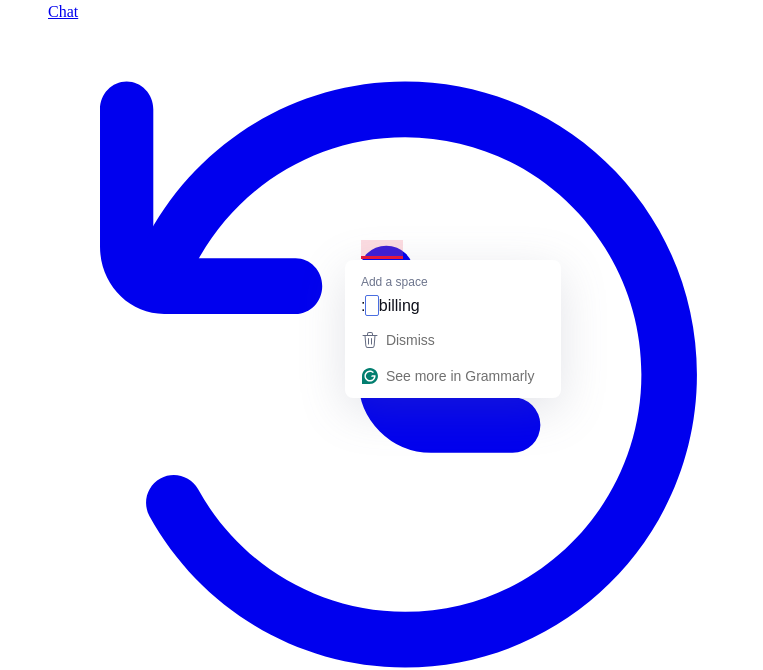 click on "**********" at bounding box center [276, 9177] 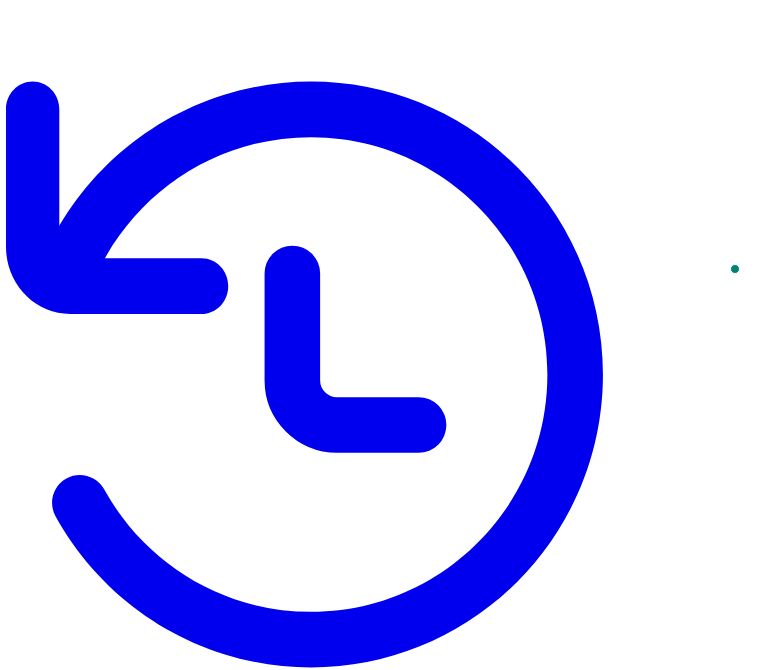 scroll, scrollTop: 188, scrollLeft: 106, axis: both 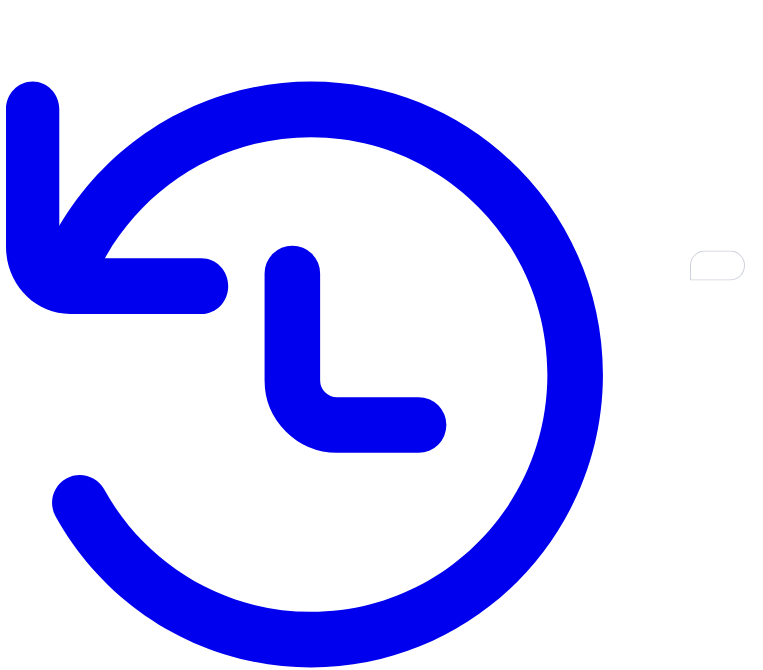 click on "Preview sample" at bounding box center (78, 9135) 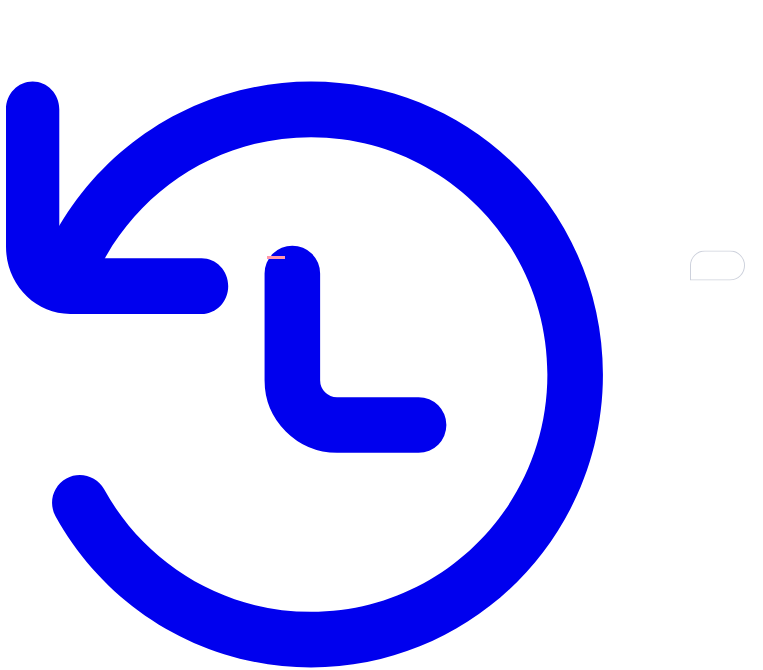 click at bounding box center [-71, 9815] 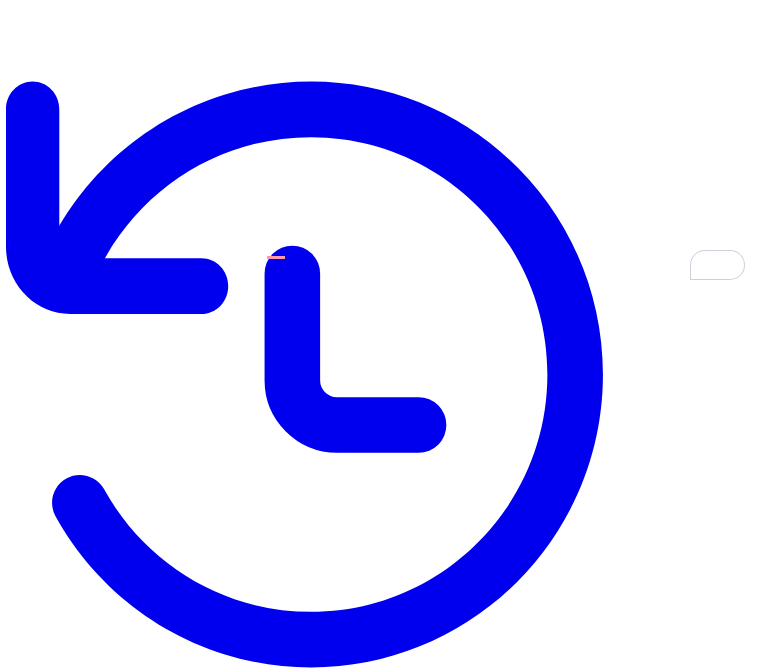 click on "********" at bounding box center (182, 9177) 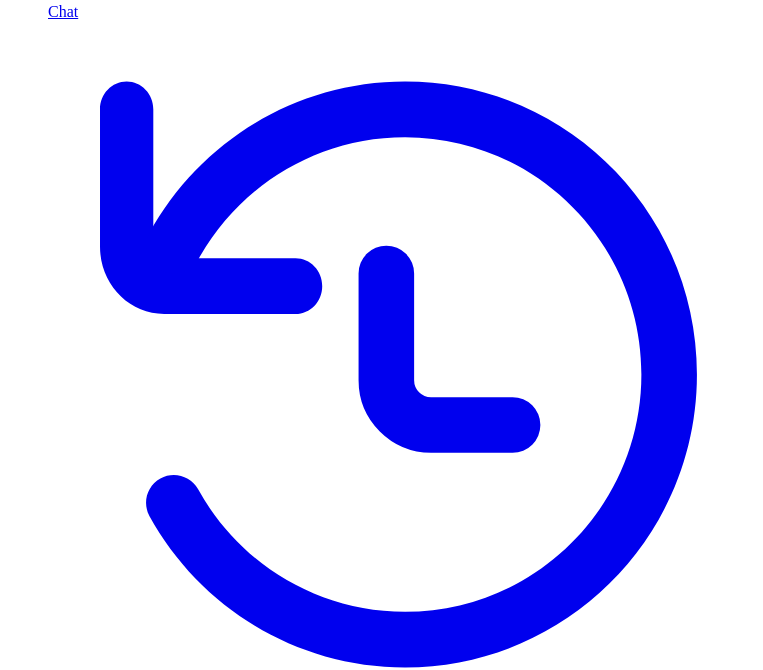 scroll, scrollTop: 188, scrollLeft: 125, axis: both 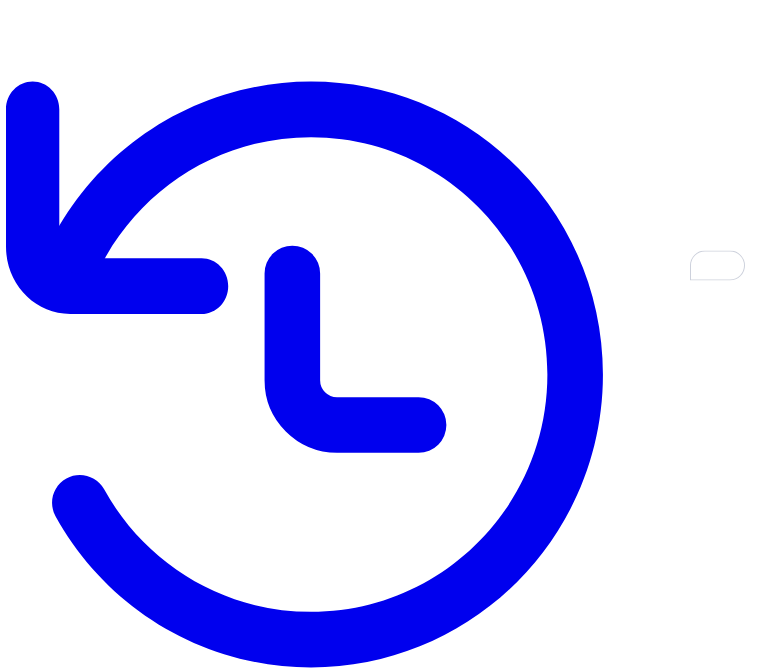 type on "**********" 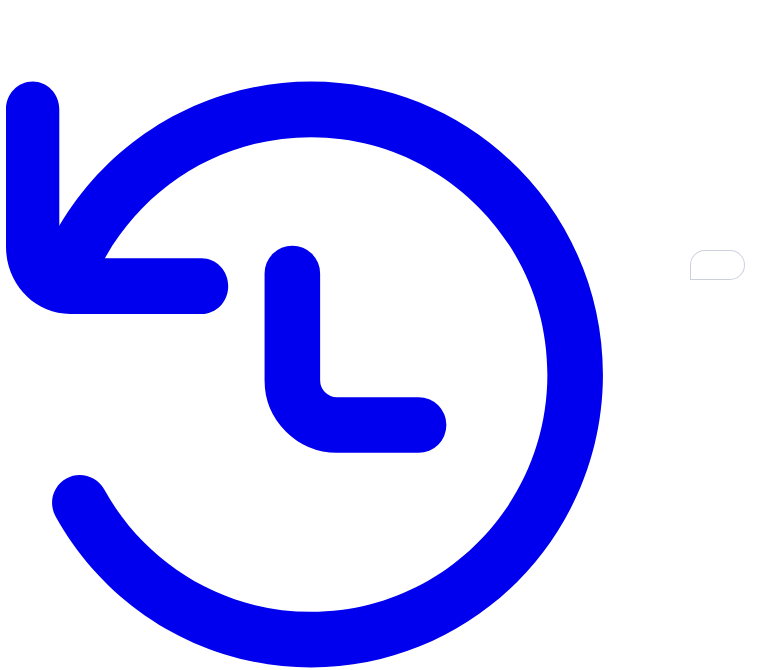 click 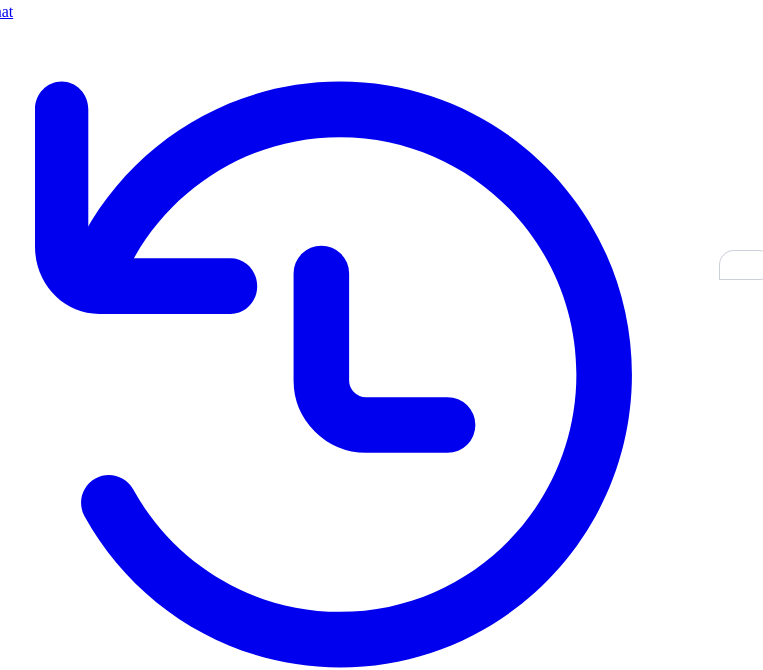 scroll, scrollTop: 188, scrollLeft: 0, axis: vertical 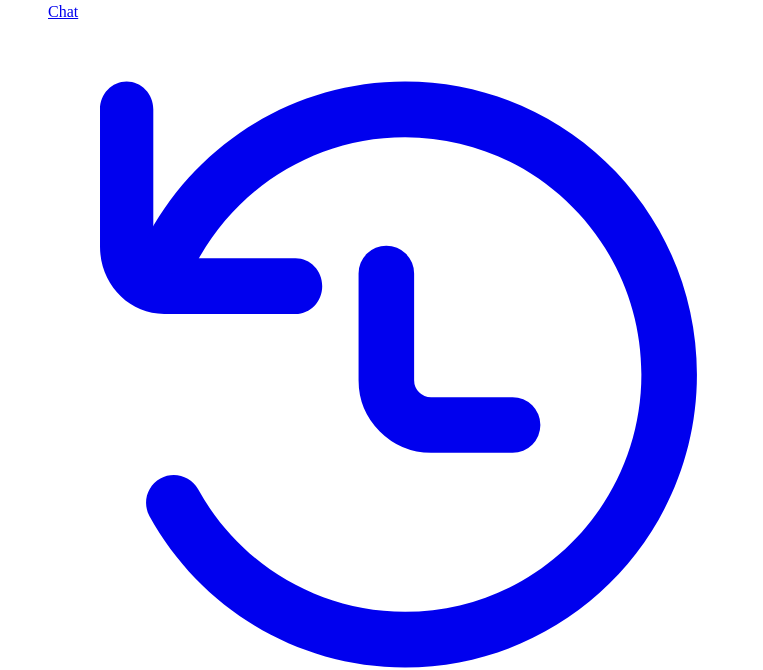 click on "Process tickets" at bounding box center [61, 9446] 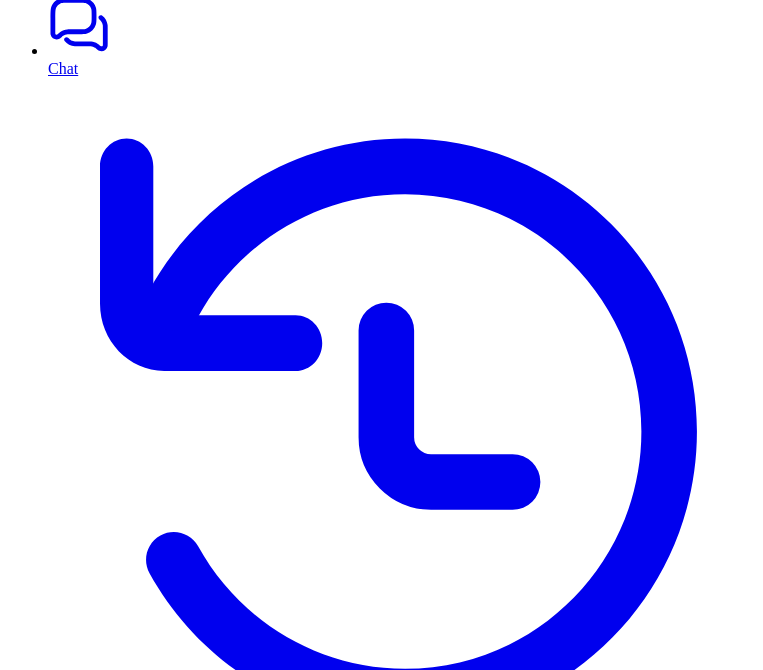 scroll, scrollTop: 0, scrollLeft: 0, axis: both 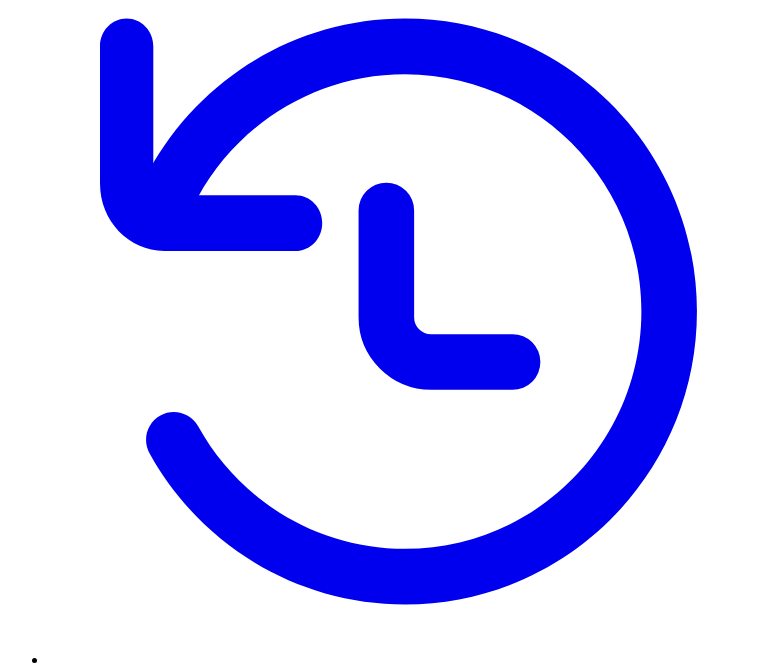 click at bounding box center [85, 9280] 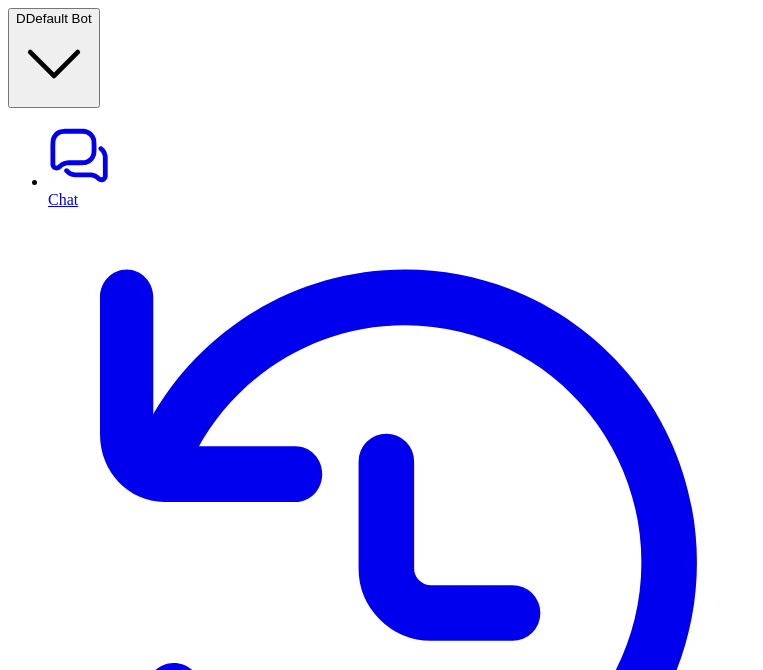 scroll, scrollTop: 251, scrollLeft: 0, axis: vertical 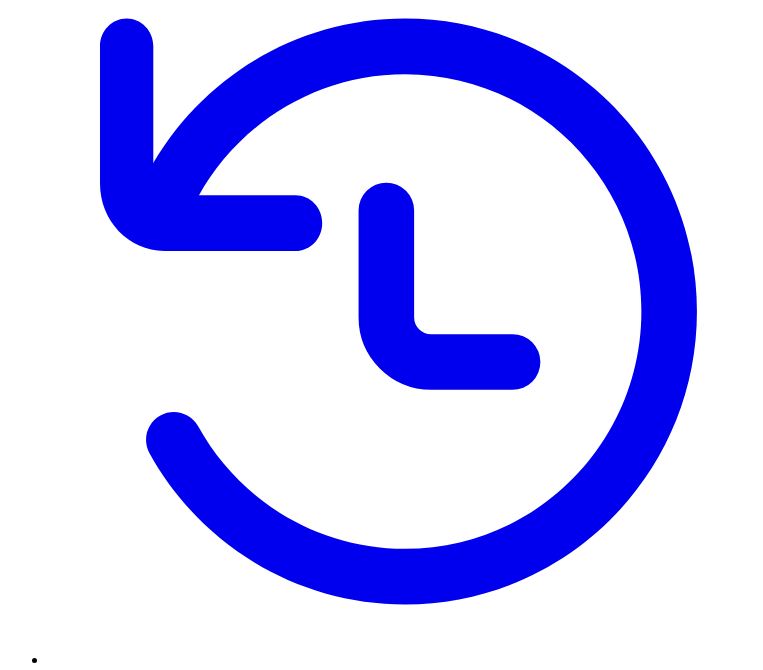 click at bounding box center (85, 9134) 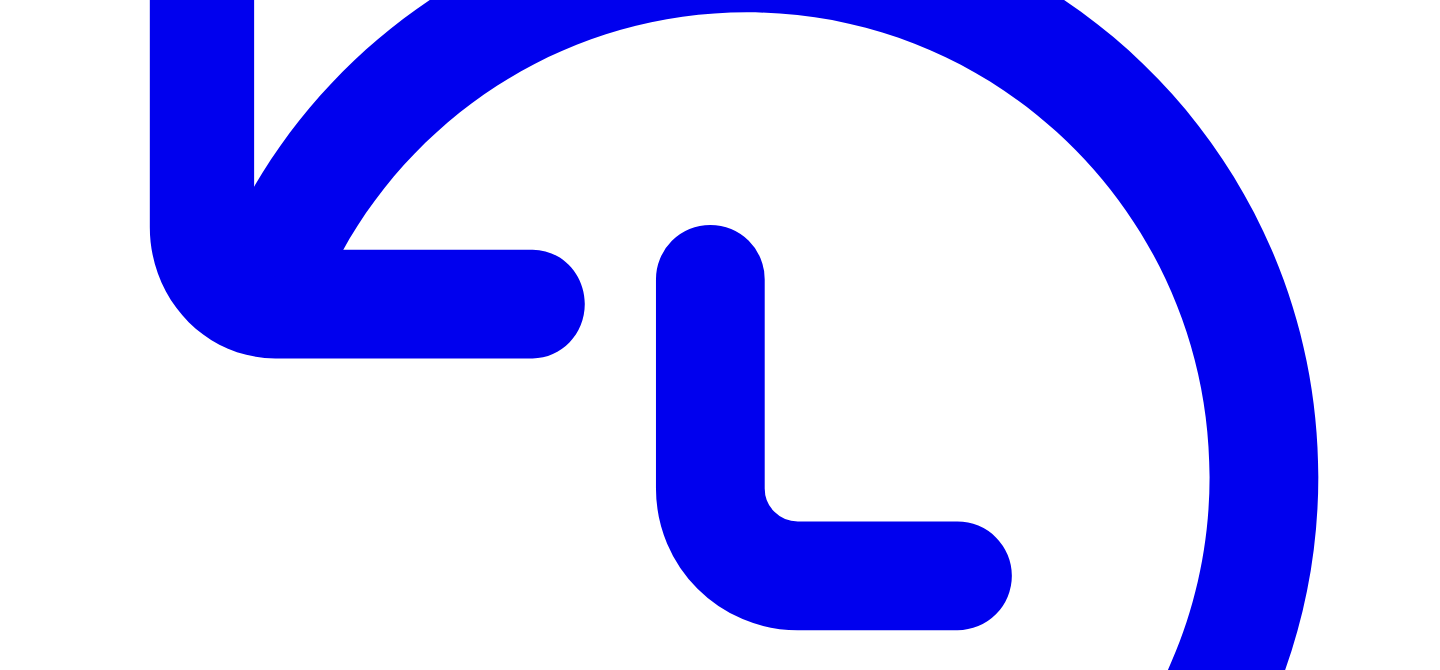 scroll, scrollTop: 0, scrollLeft: 0, axis: both 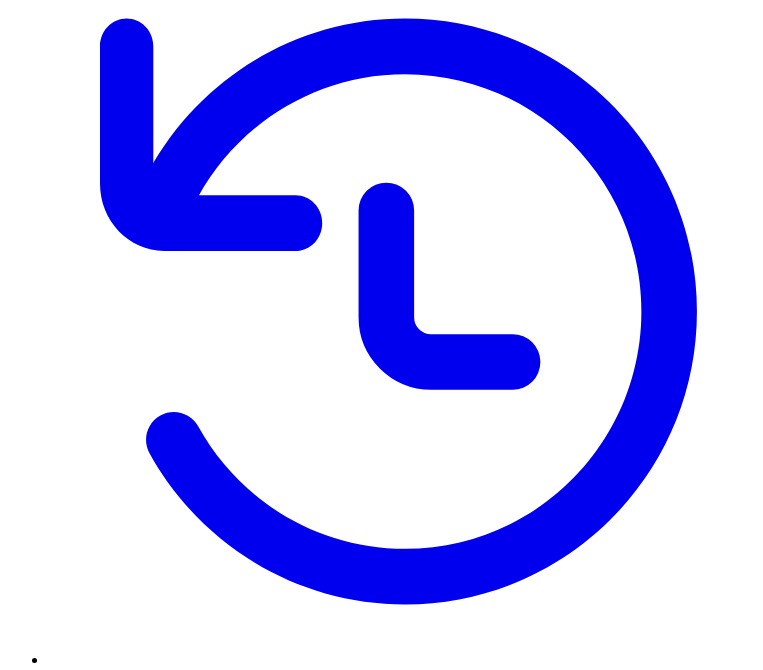 click at bounding box center [85, 9134] 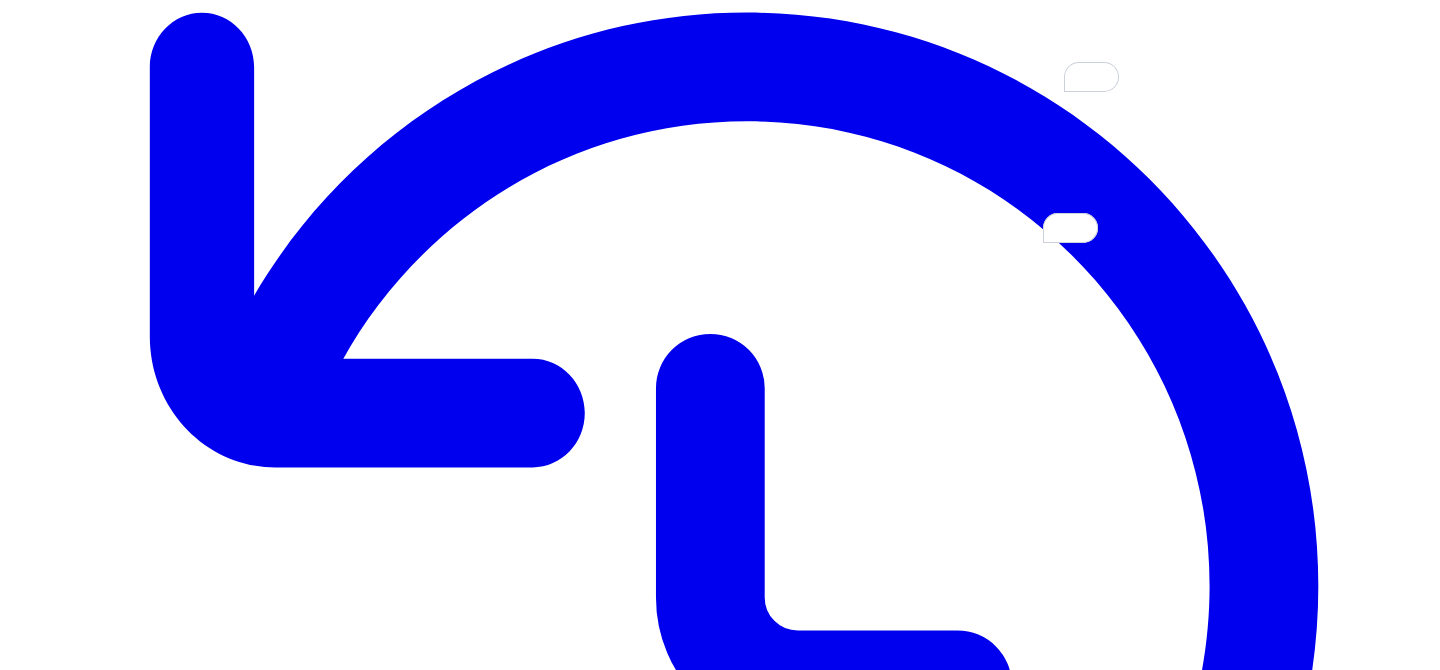 scroll, scrollTop: 296, scrollLeft: 0, axis: vertical 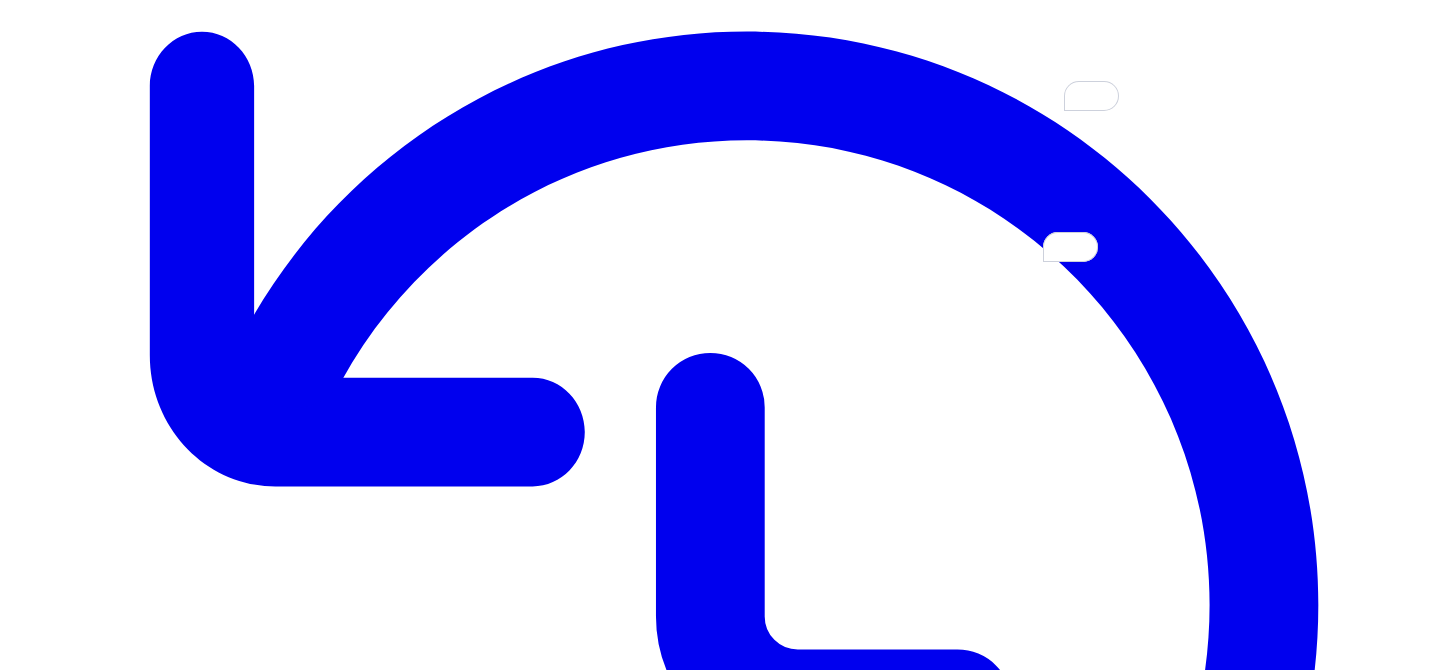 click on "Advanced prompt filter (optional)" at bounding box center [720, 16144] 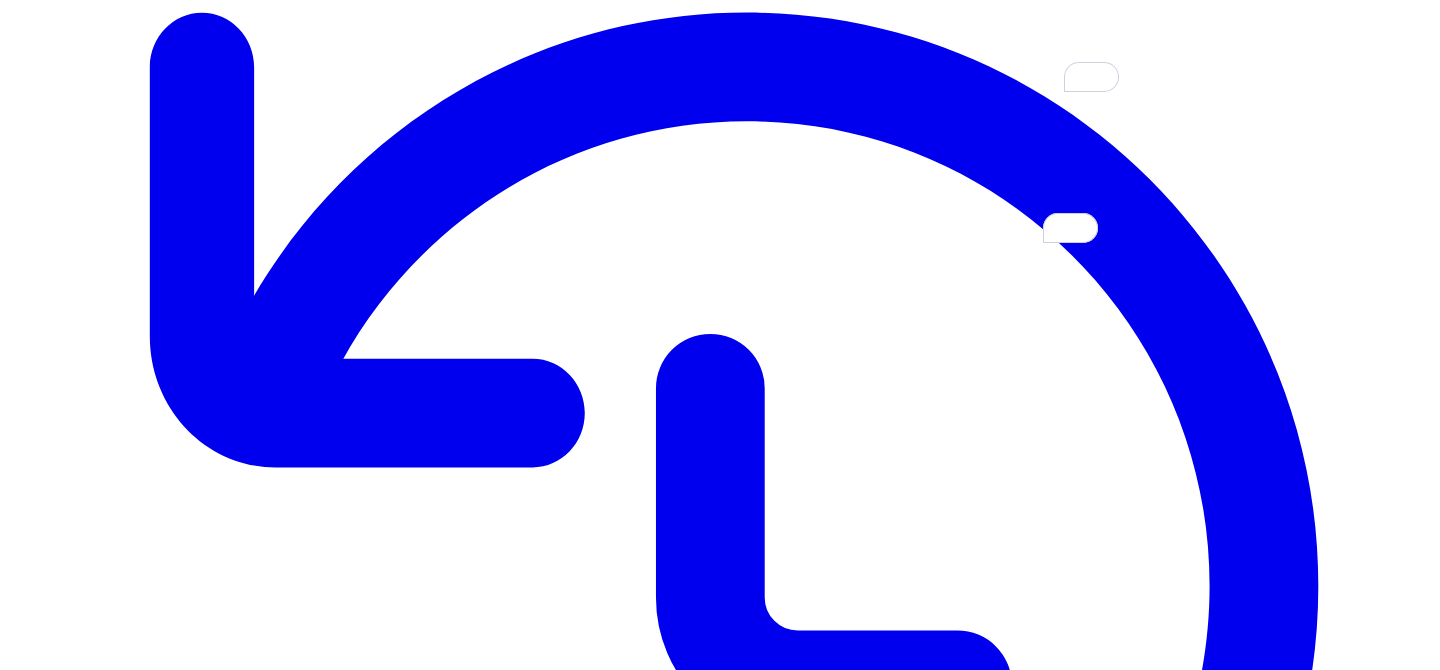 click 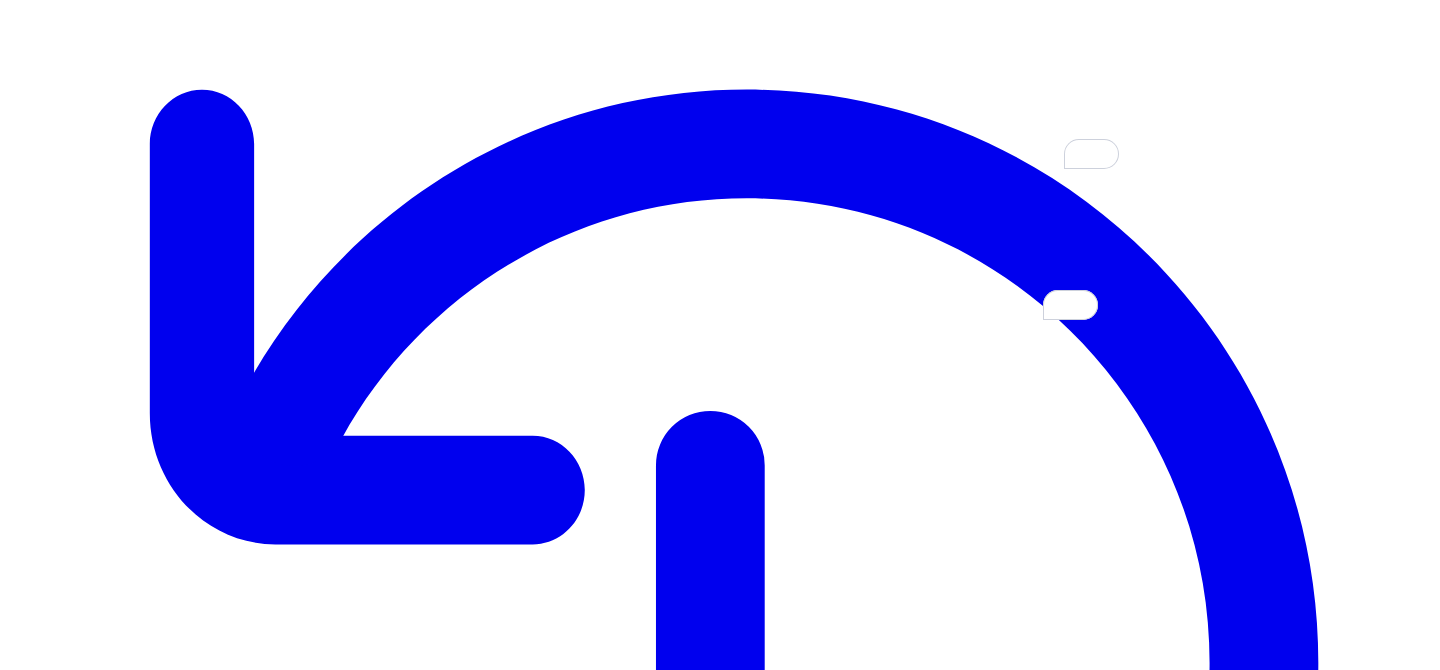 scroll, scrollTop: 222, scrollLeft: 0, axis: vertical 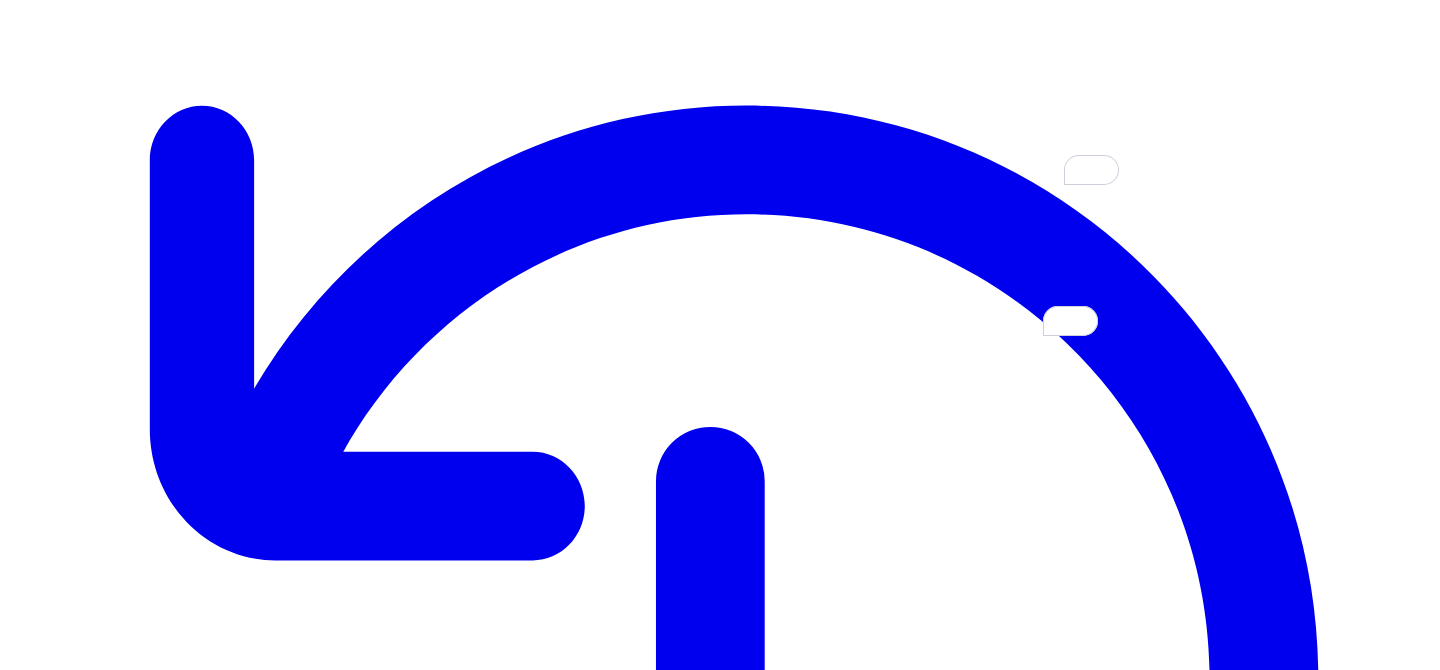 click on "Process tickets" at bounding box center [61, 14709] 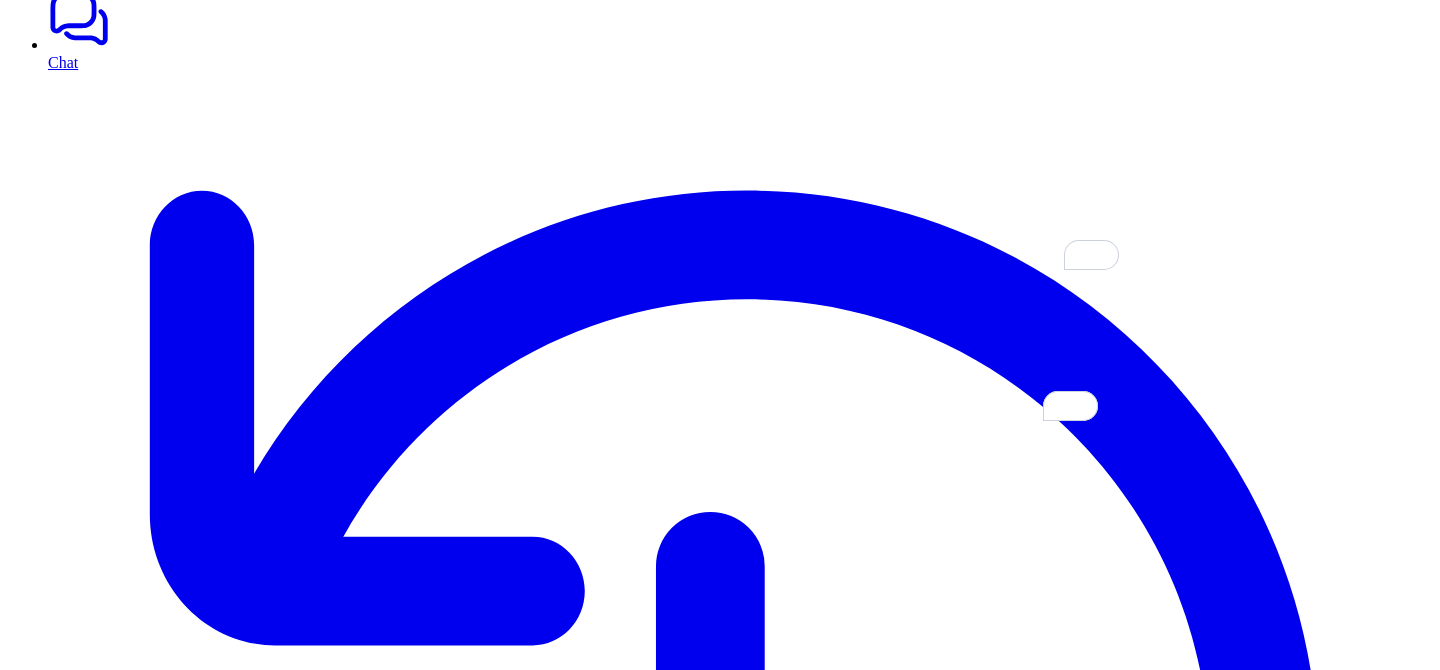 scroll, scrollTop: 296, scrollLeft: 0, axis: vertical 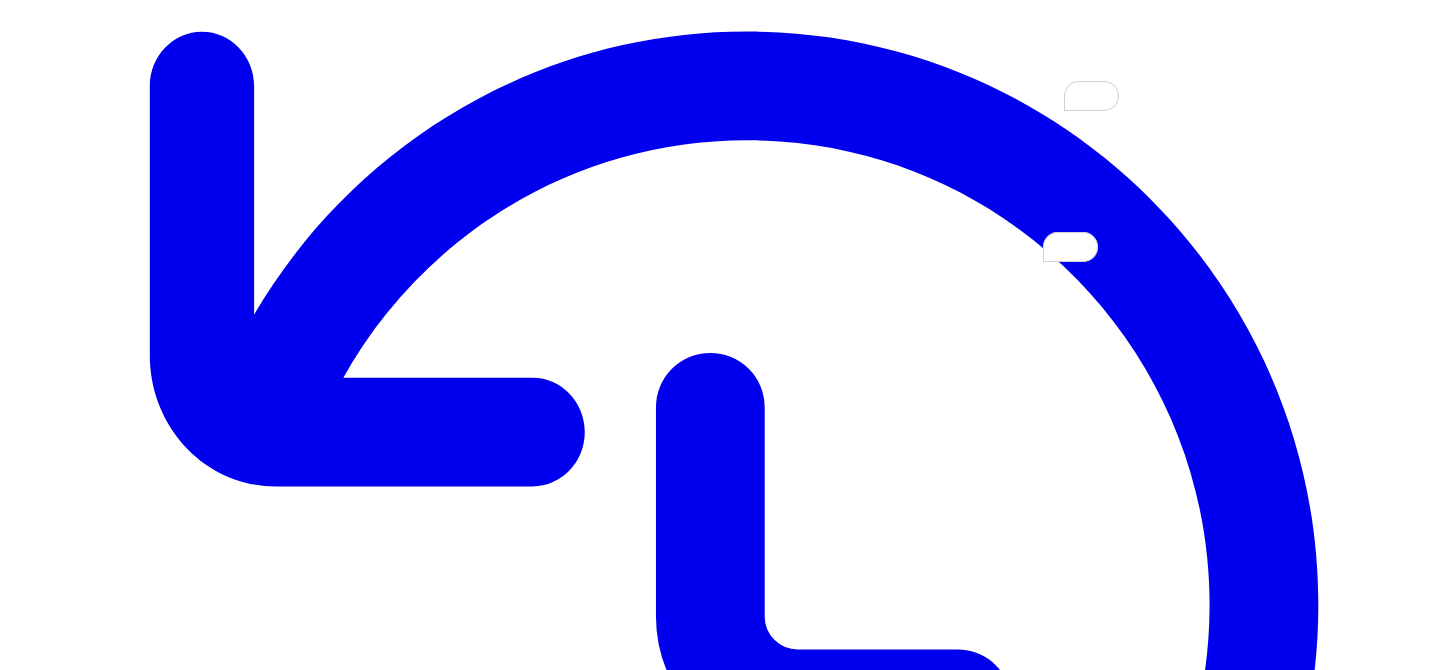 click 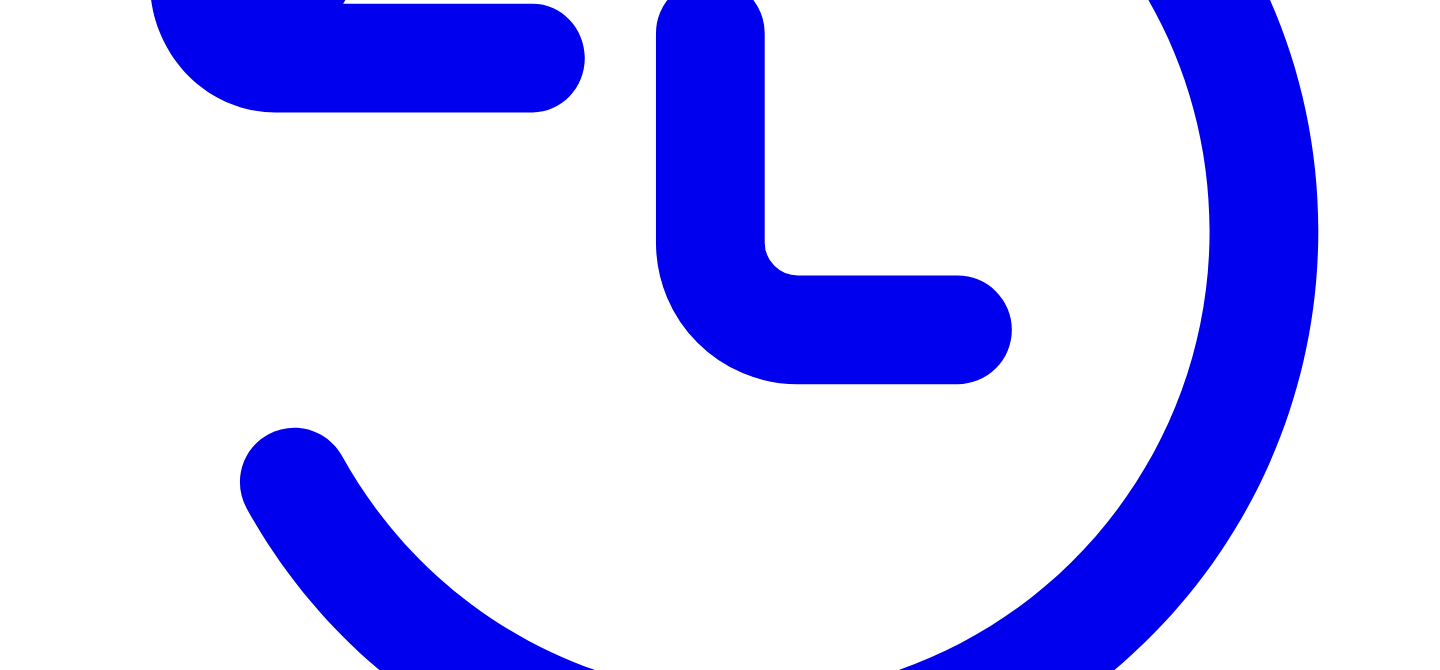 scroll, scrollTop: 0, scrollLeft: 0, axis: both 